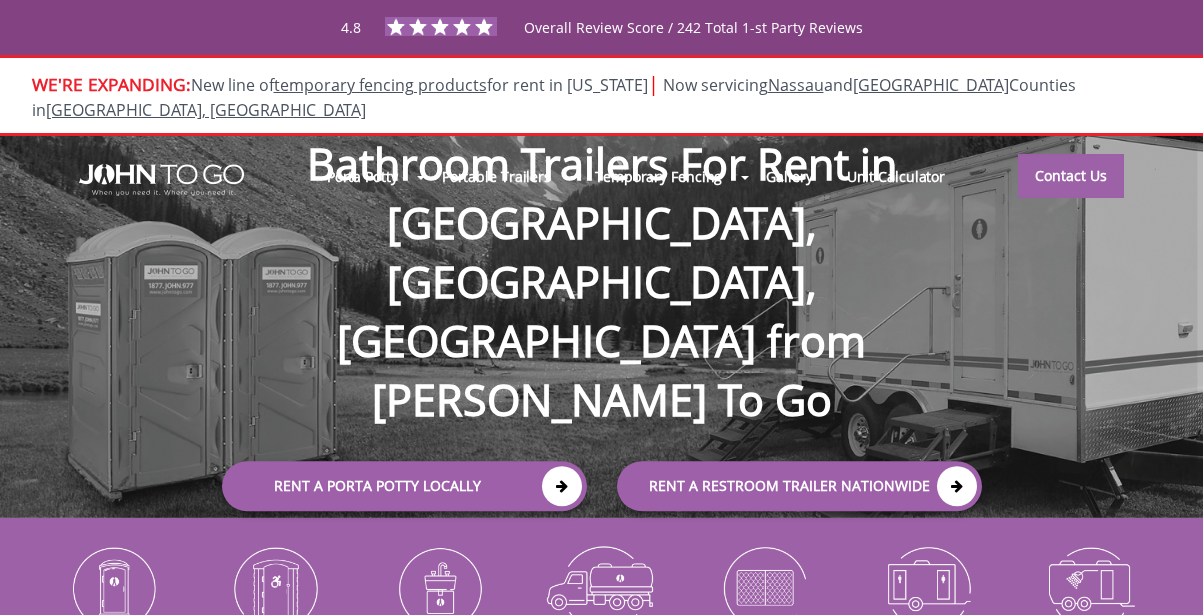 scroll, scrollTop: 0, scrollLeft: 0, axis: both 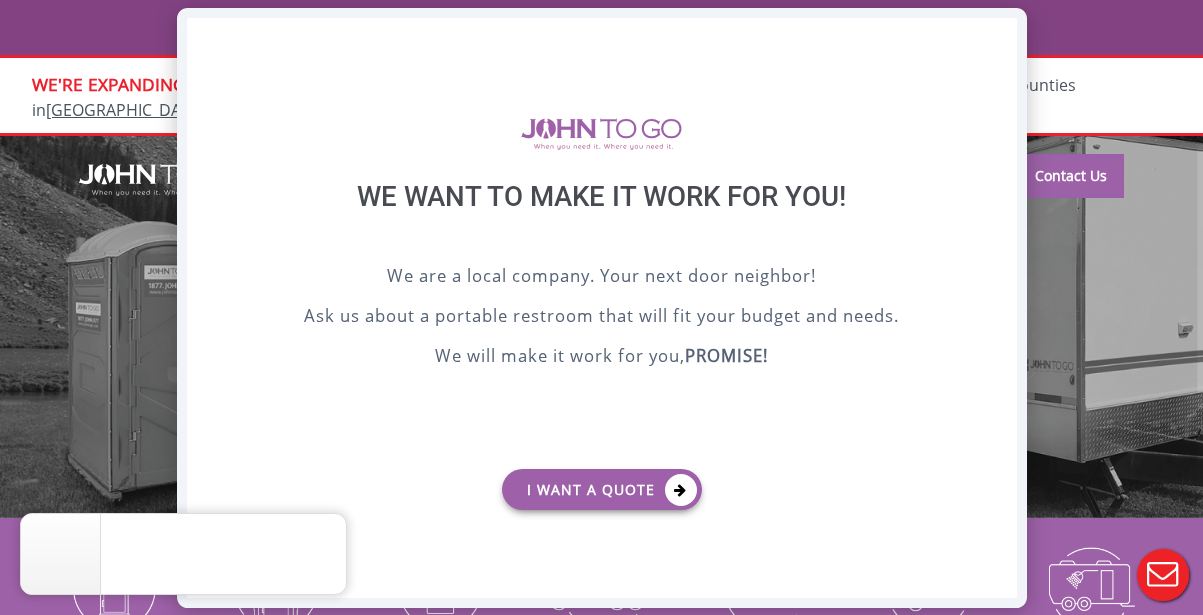 click on "X" at bounding box center [1000, 35] 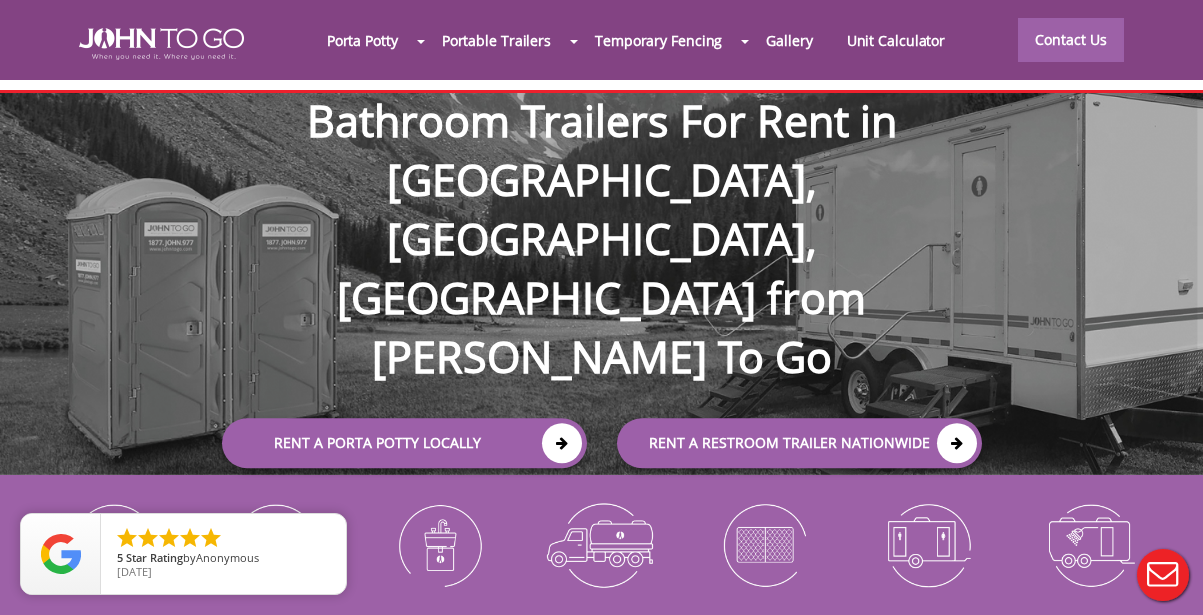 scroll, scrollTop: 47, scrollLeft: 0, axis: vertical 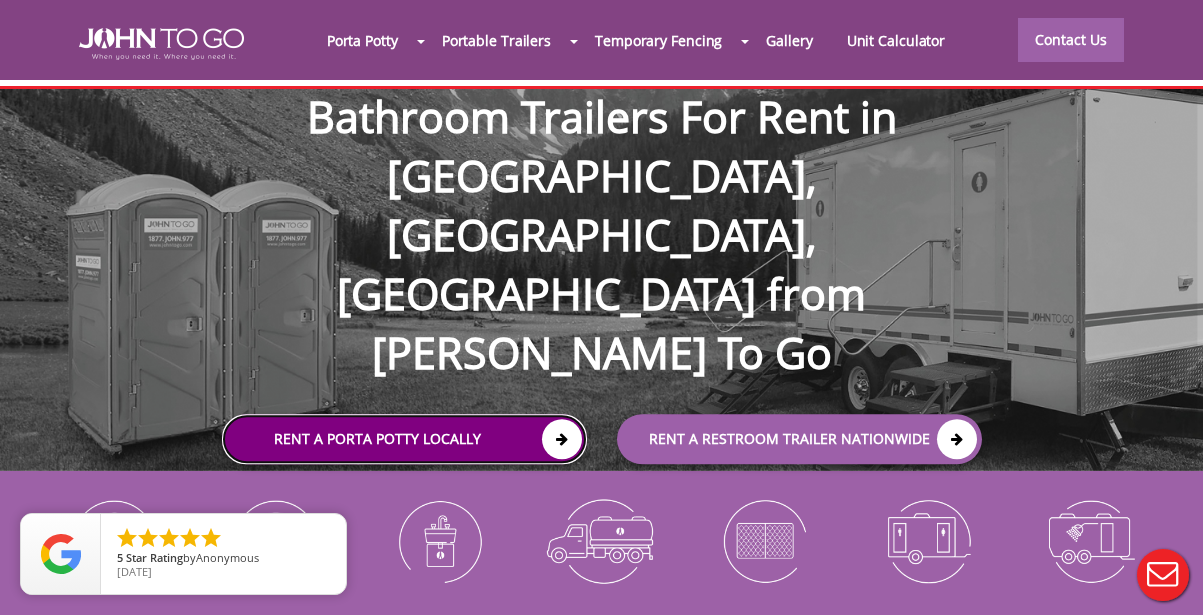 click on "Rent a Porta Potty Locally" at bounding box center (404, 440) 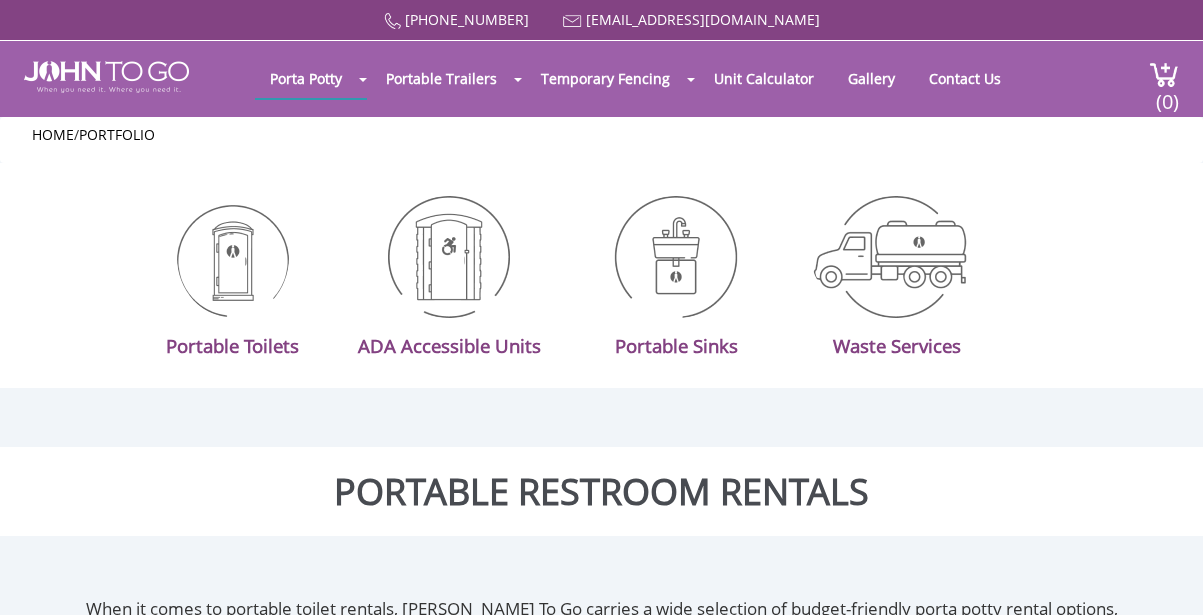scroll, scrollTop: 0, scrollLeft: 0, axis: both 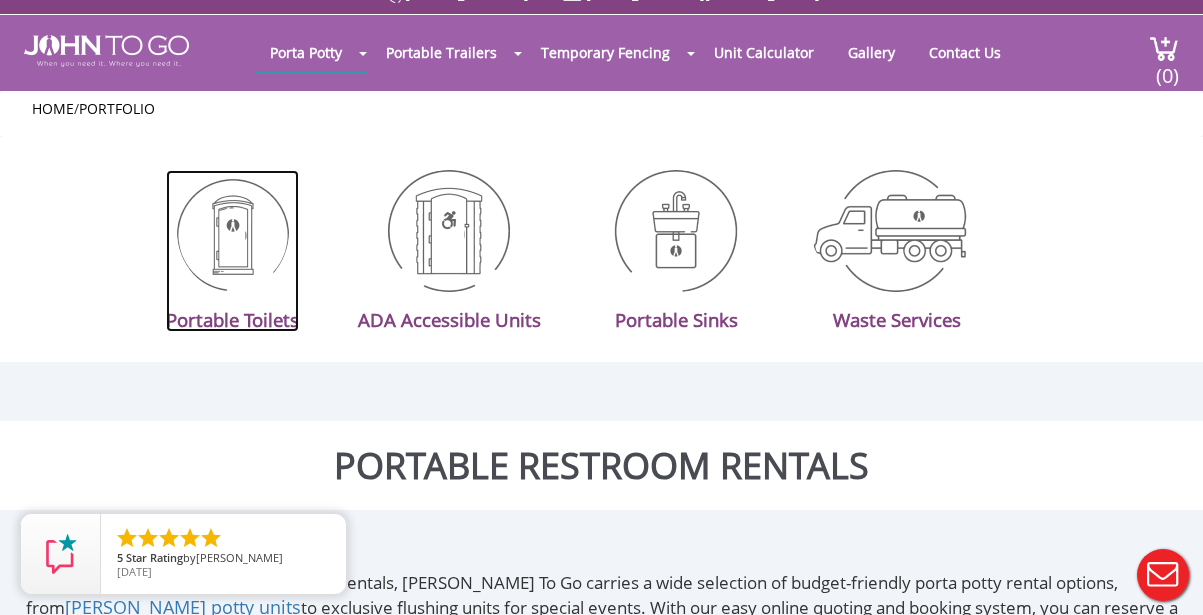 click at bounding box center (233, 231) 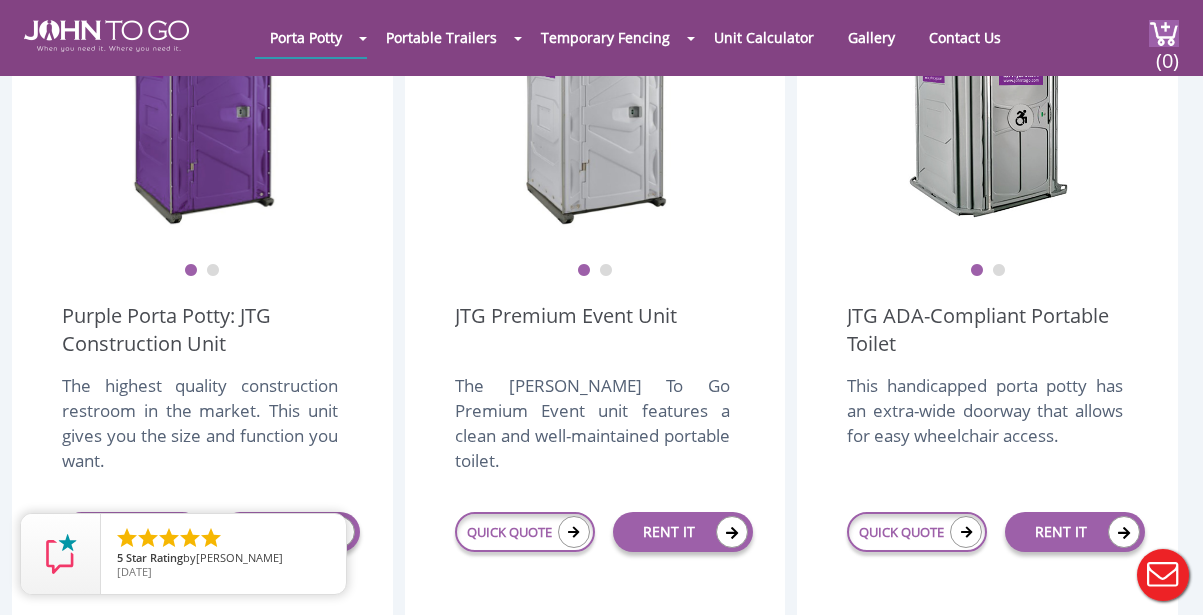 scroll, scrollTop: 732, scrollLeft: 0, axis: vertical 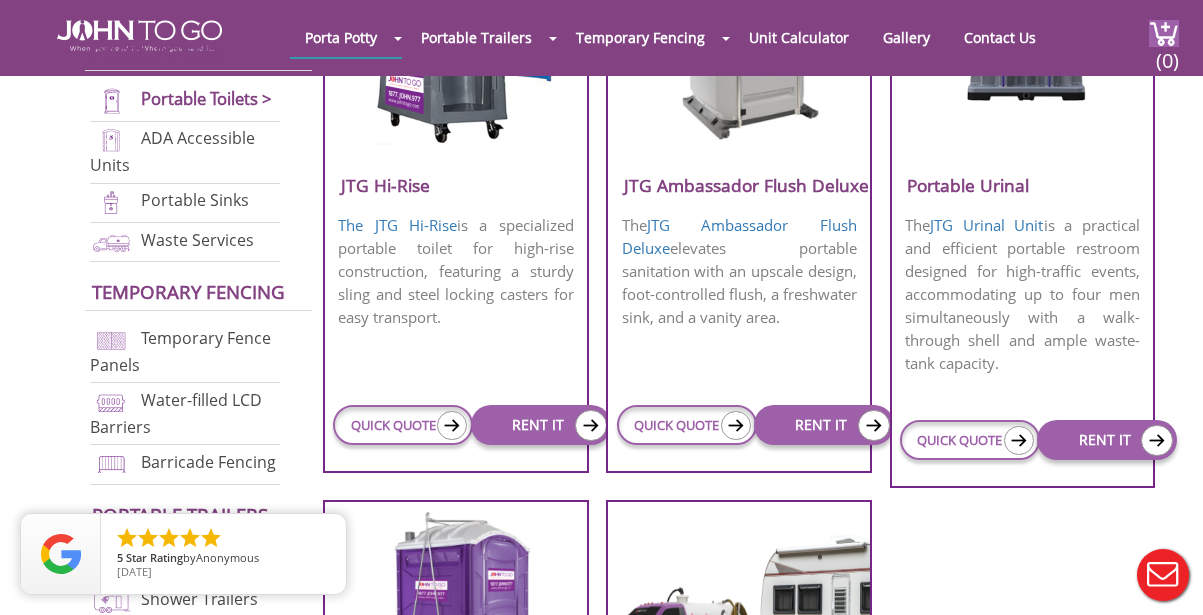 click on "RENT IT" at bounding box center (812, 425) 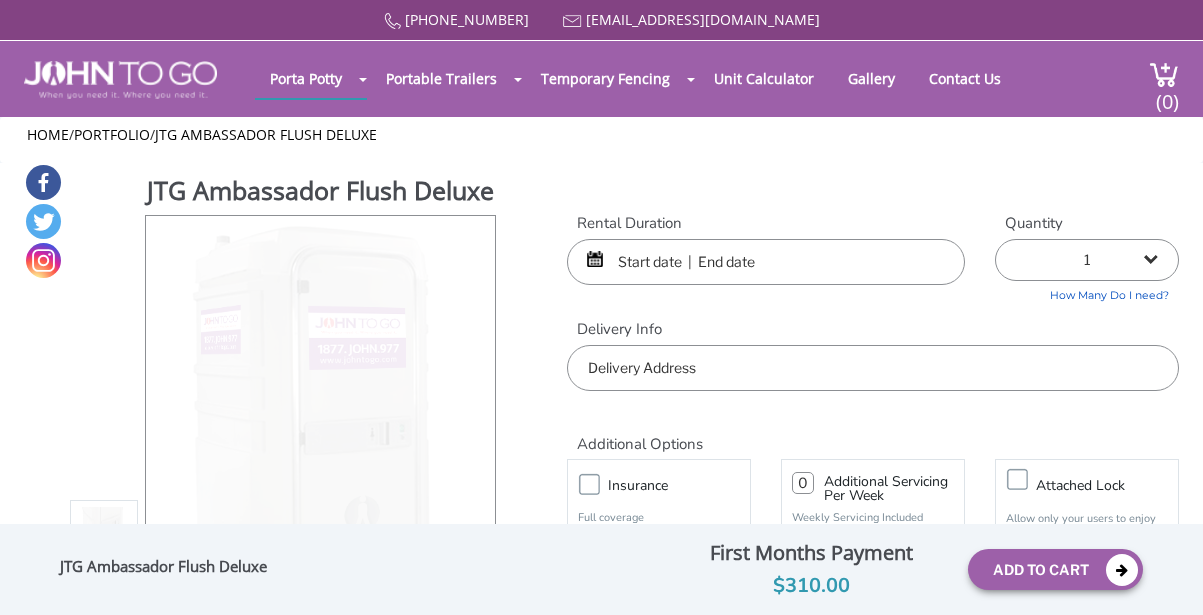 scroll, scrollTop: 0, scrollLeft: 0, axis: both 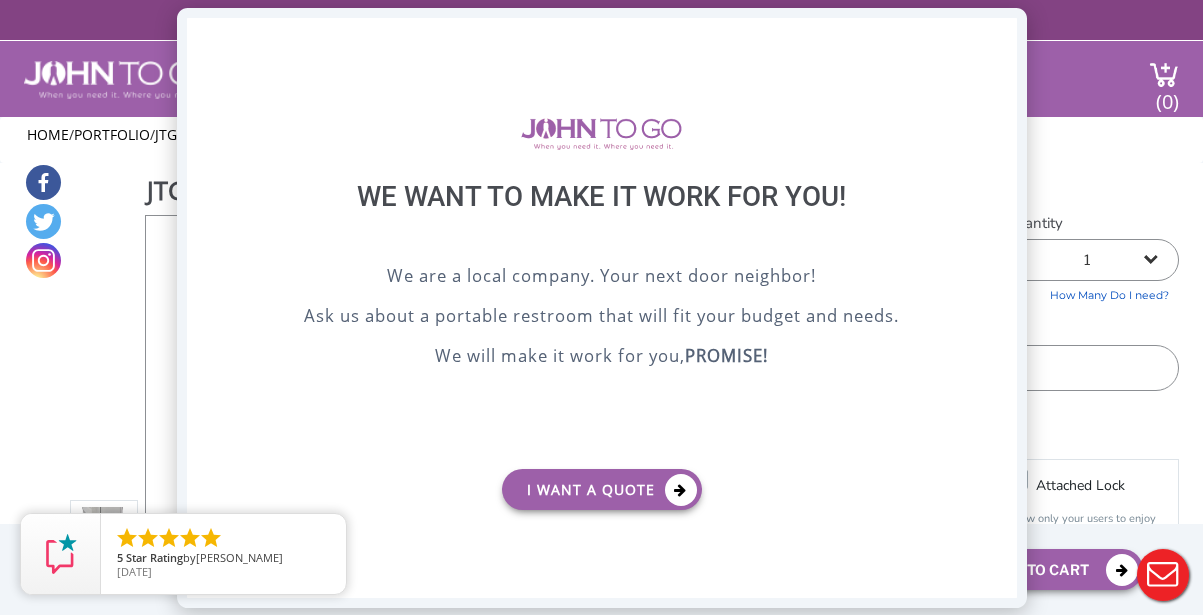 click on "X" at bounding box center (1000, 35) 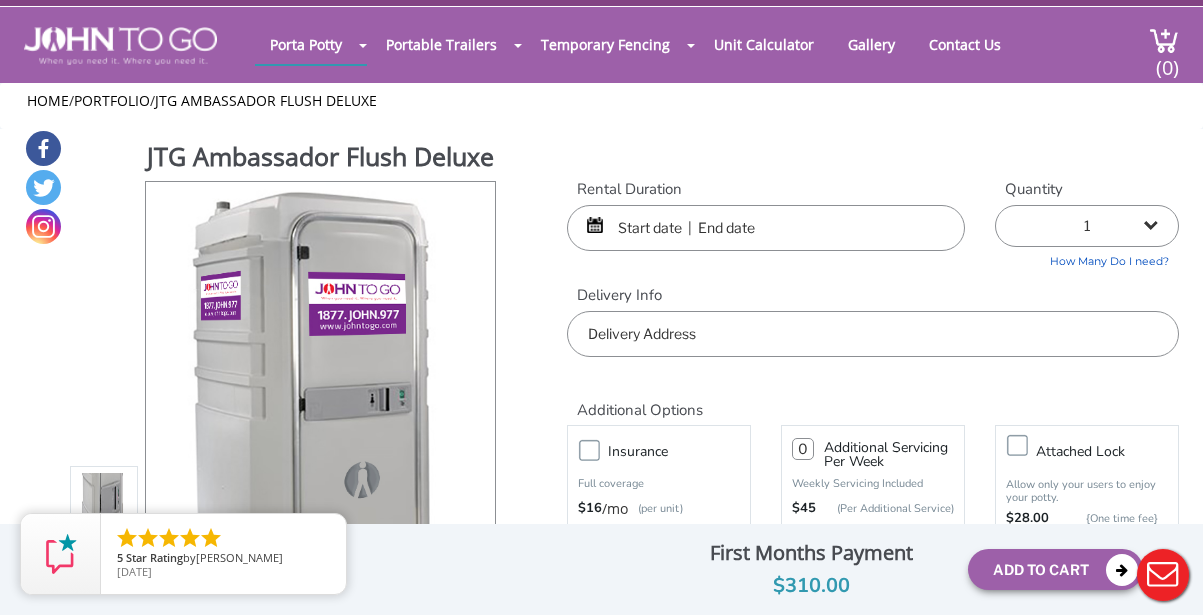scroll, scrollTop: 0, scrollLeft: 0, axis: both 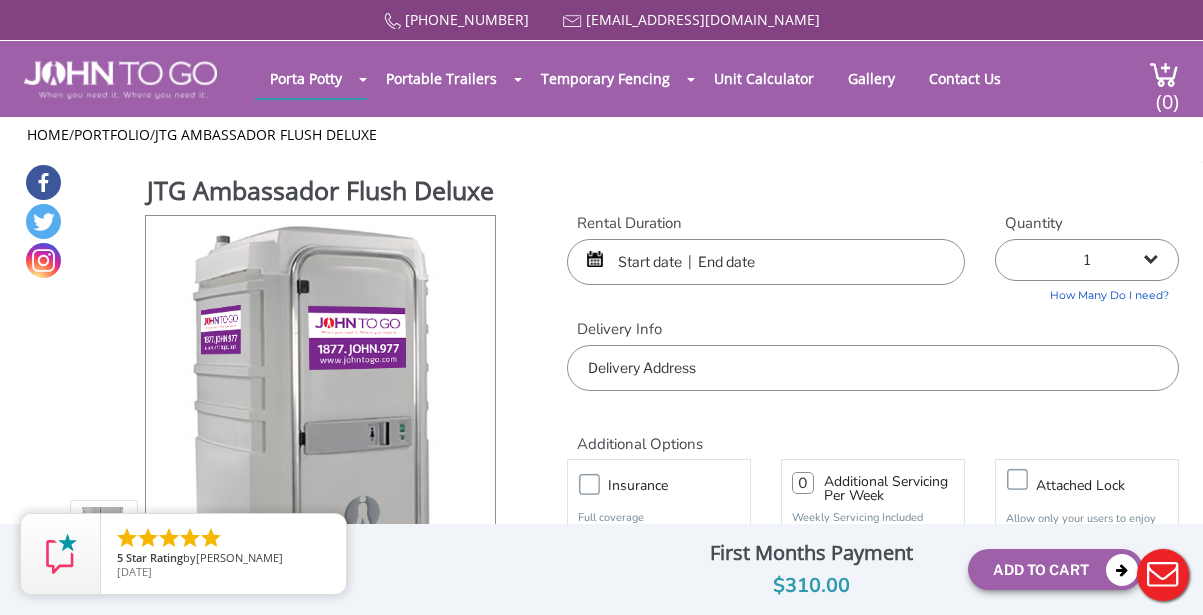 click at bounding box center [766, 262] 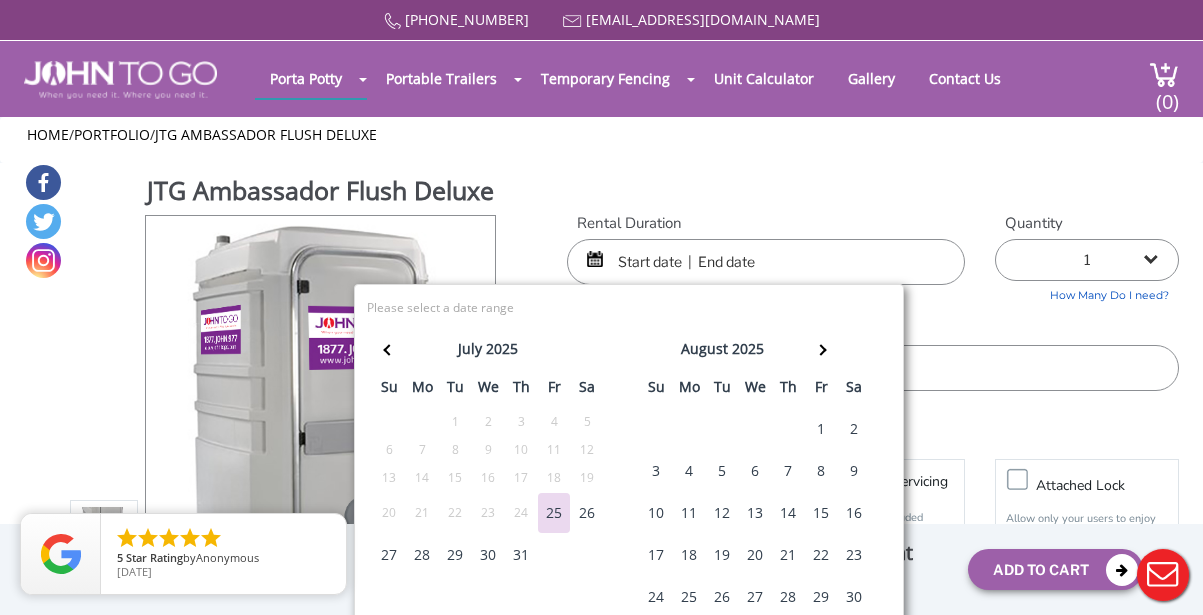 click on "9" at bounding box center (854, 471) 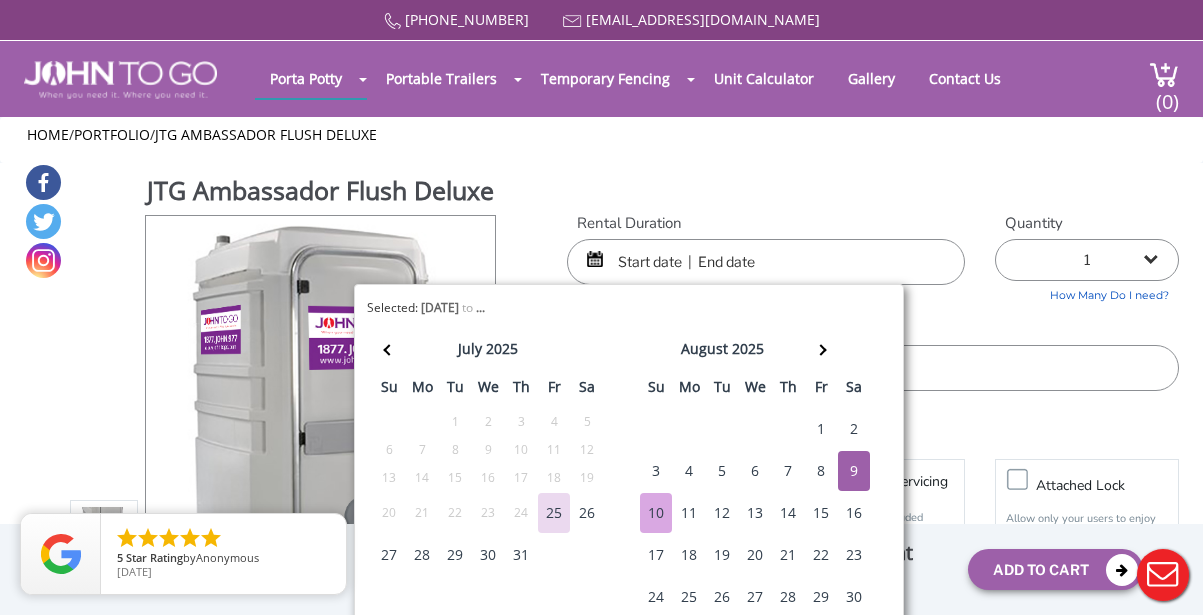 click on "10" at bounding box center (656, 513) 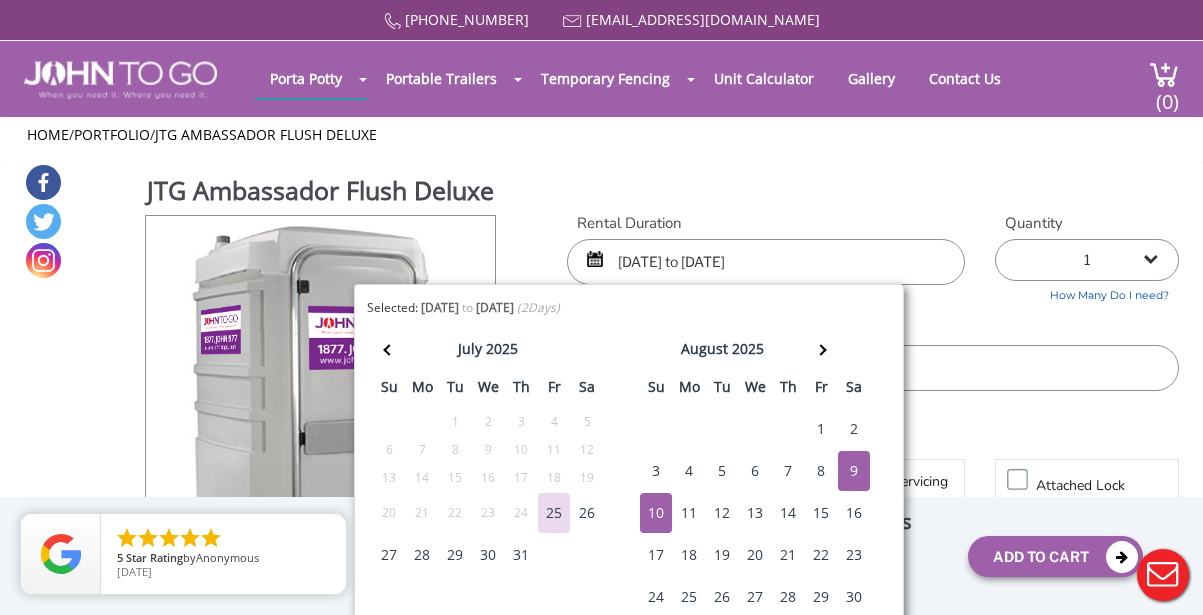 click on "Delivery Info" at bounding box center (873, 329) 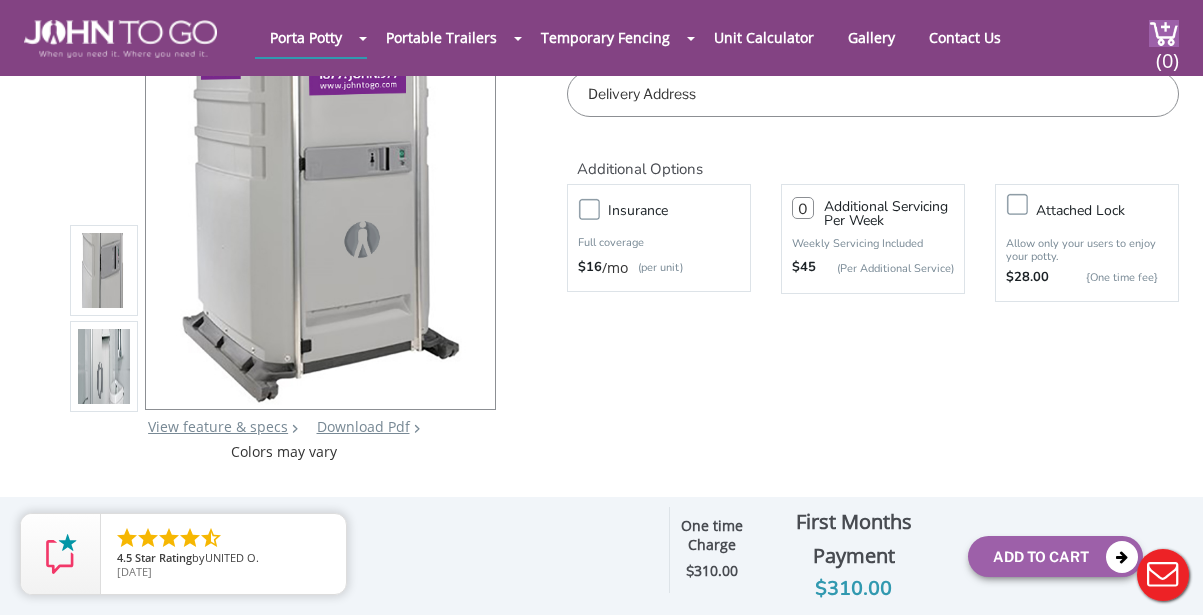 scroll, scrollTop: 214, scrollLeft: 0, axis: vertical 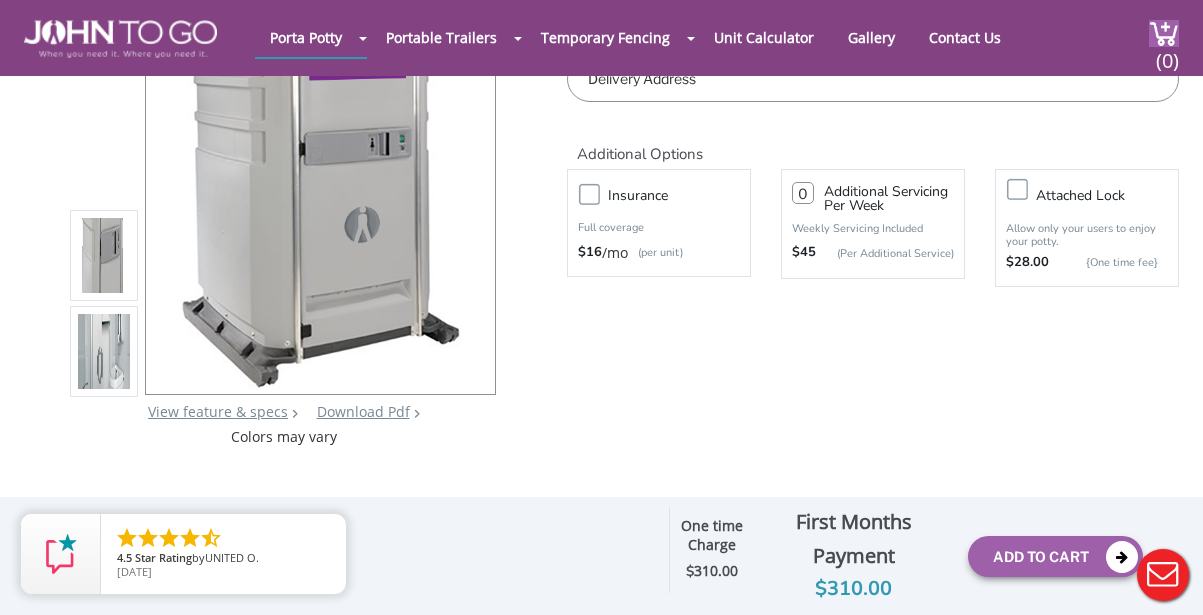click at bounding box center [104, 356] 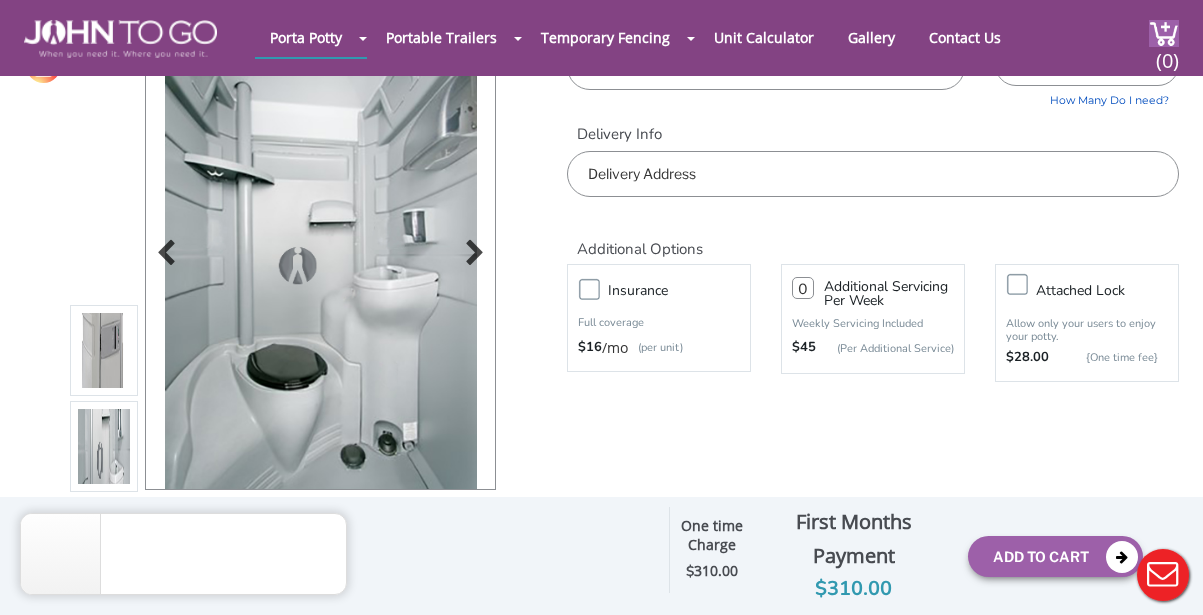 scroll, scrollTop: 116, scrollLeft: 0, axis: vertical 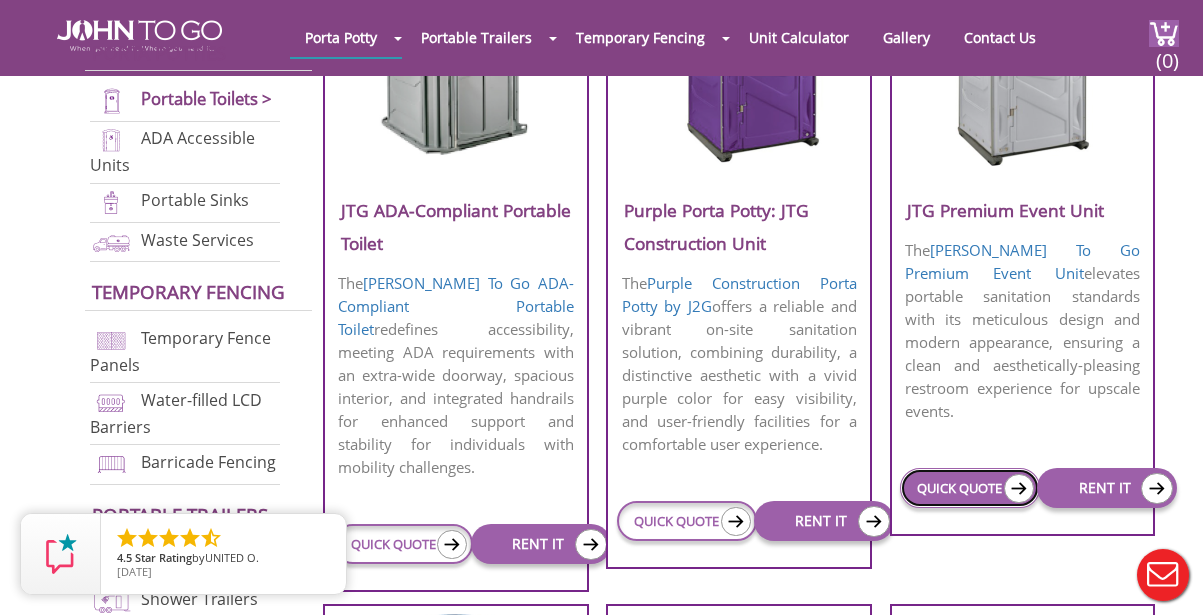 click at bounding box center [1019, 488] 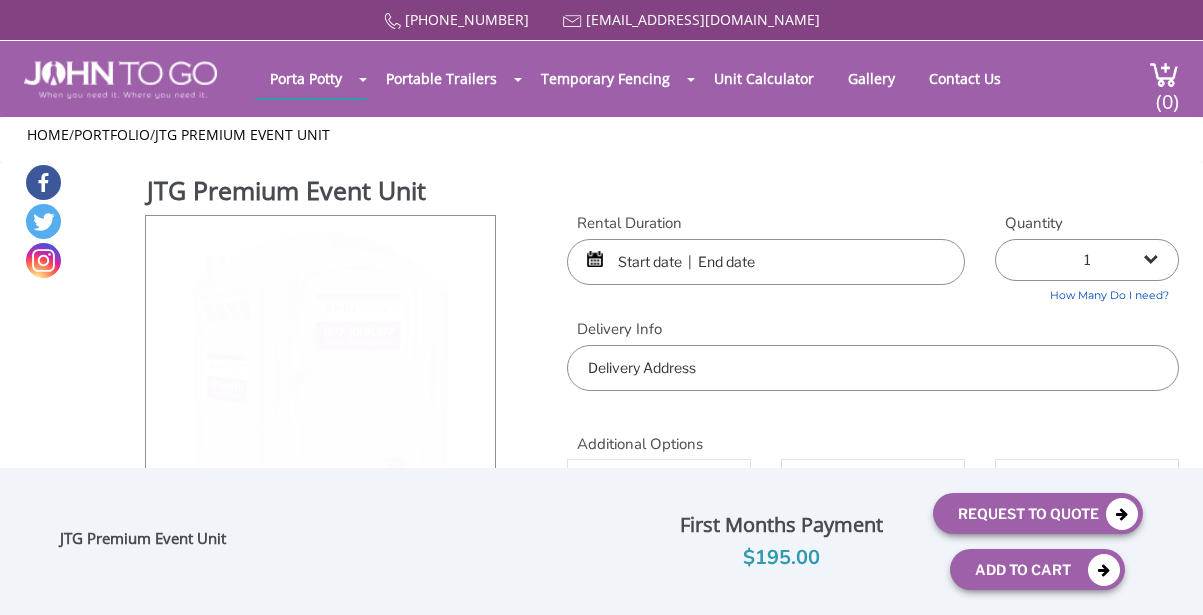 scroll, scrollTop: 0, scrollLeft: 0, axis: both 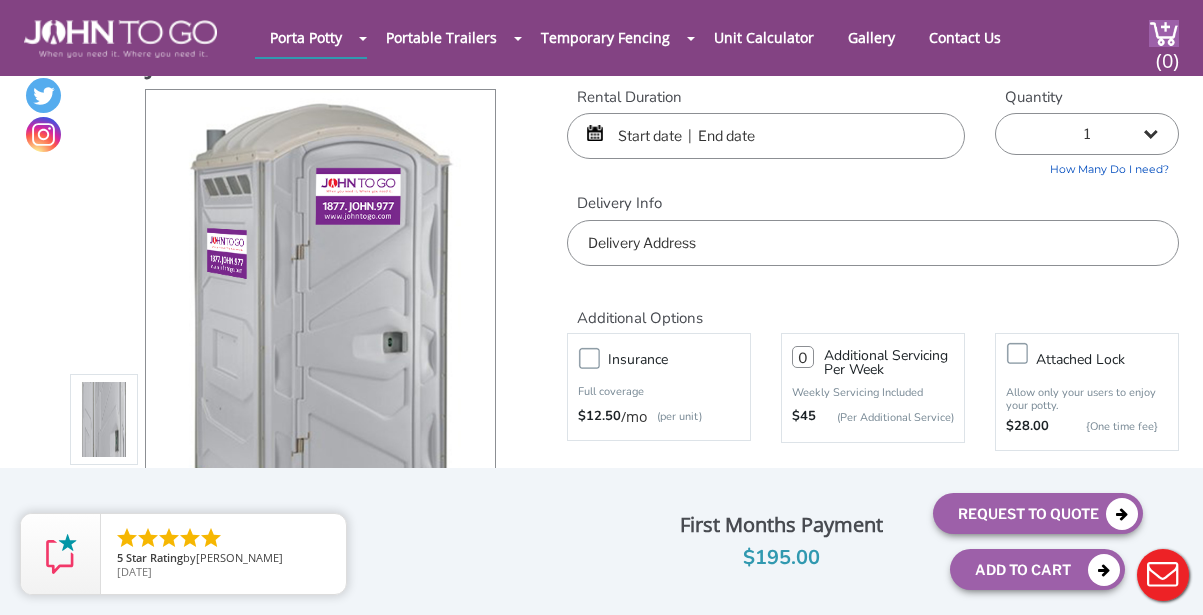 click on "Rental Duration" at bounding box center [766, 97] 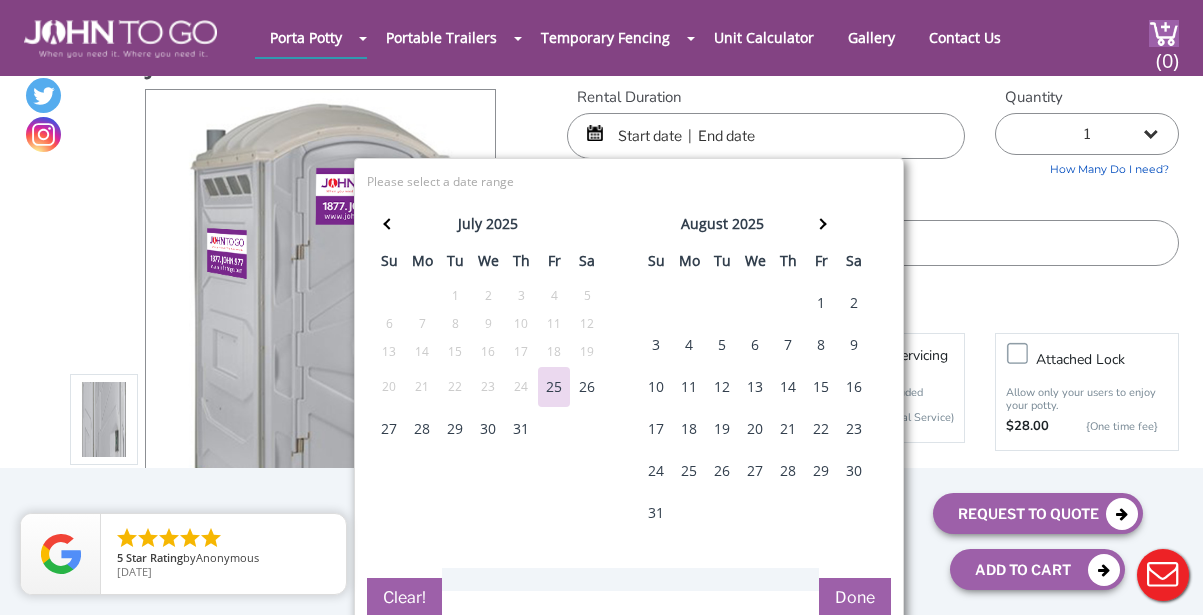 click on "9" at bounding box center [854, 345] 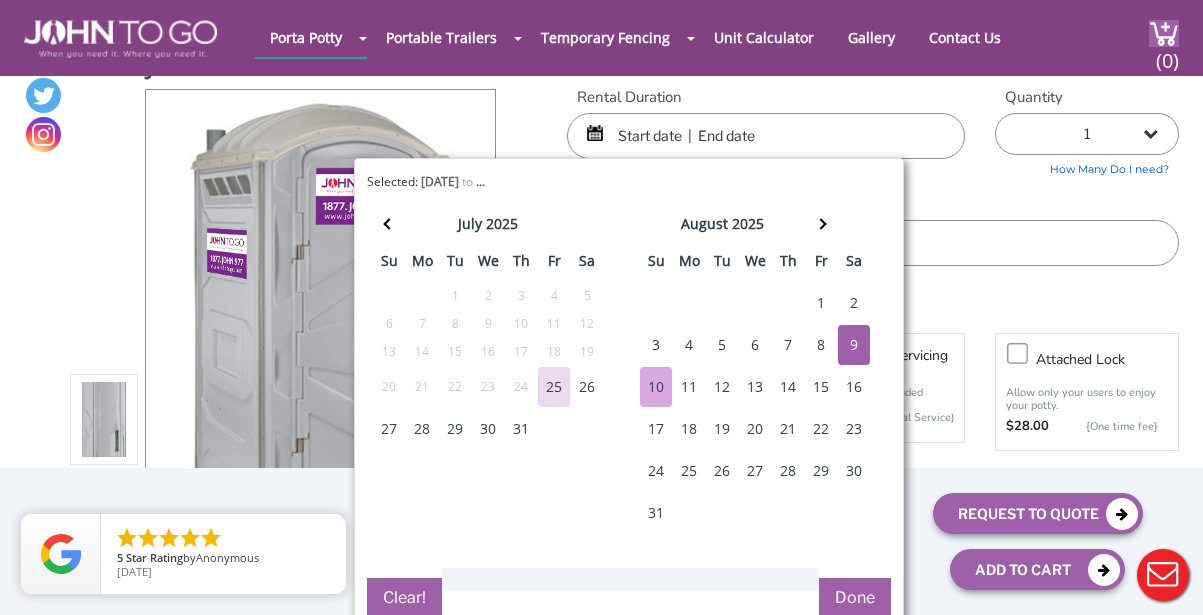 click on "10" at bounding box center [656, 387] 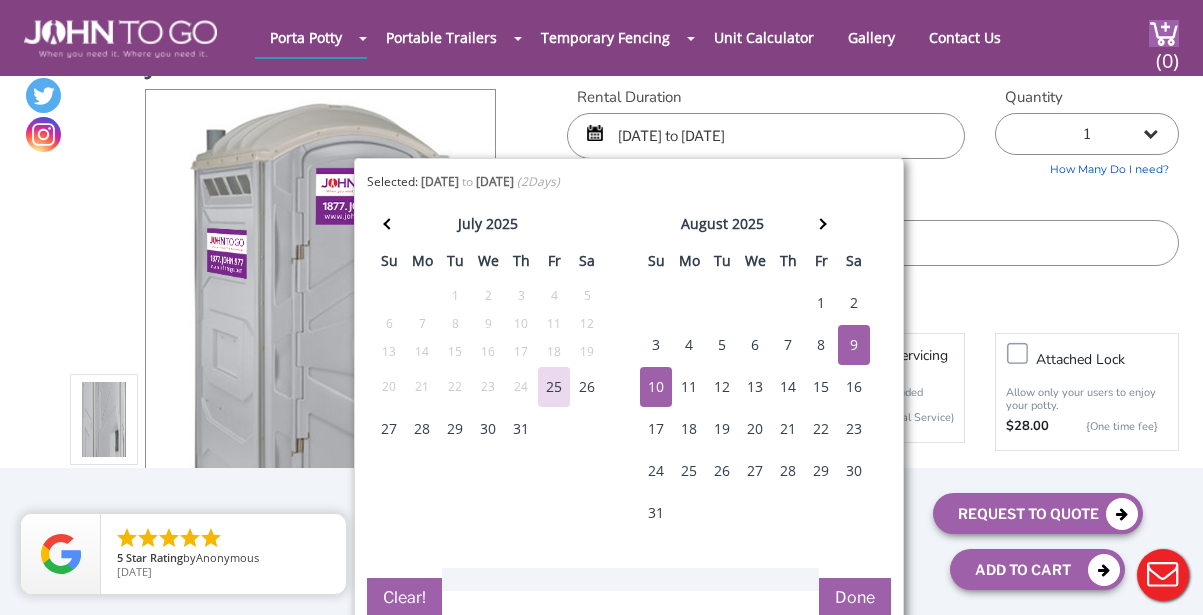 click on "Done" at bounding box center [855, 598] 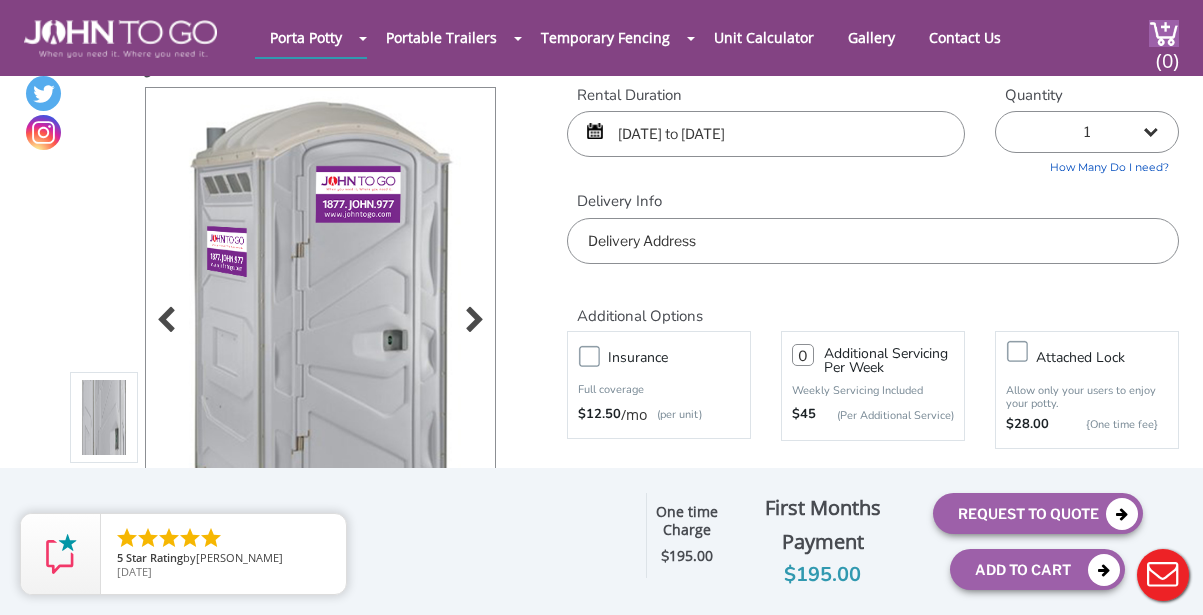 scroll, scrollTop: 54, scrollLeft: 0, axis: vertical 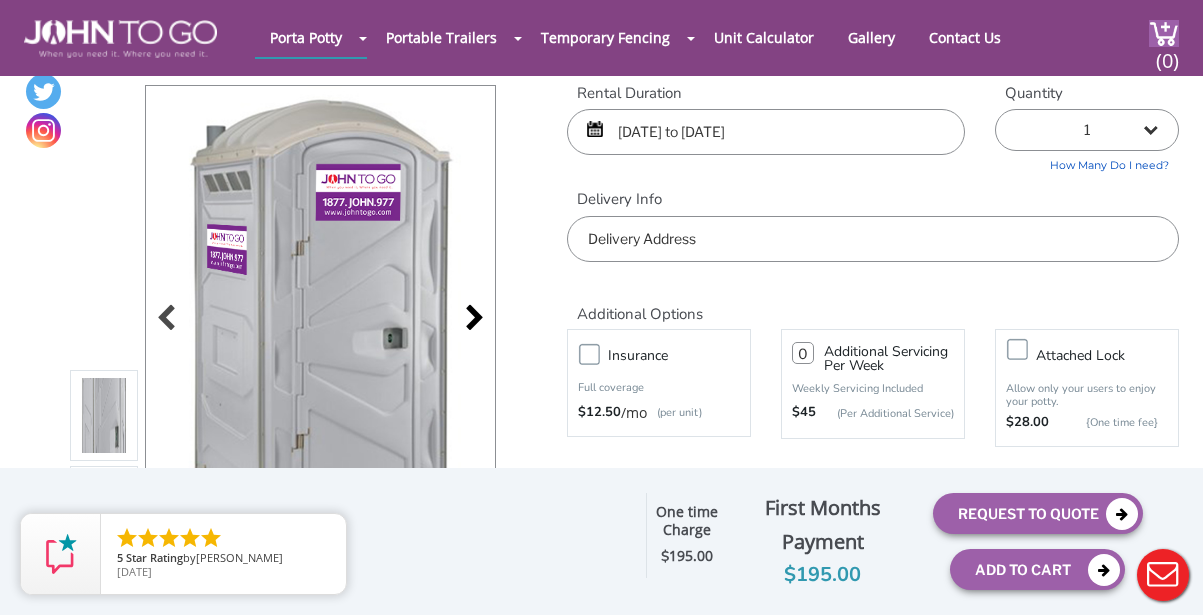 click at bounding box center (469, 320) 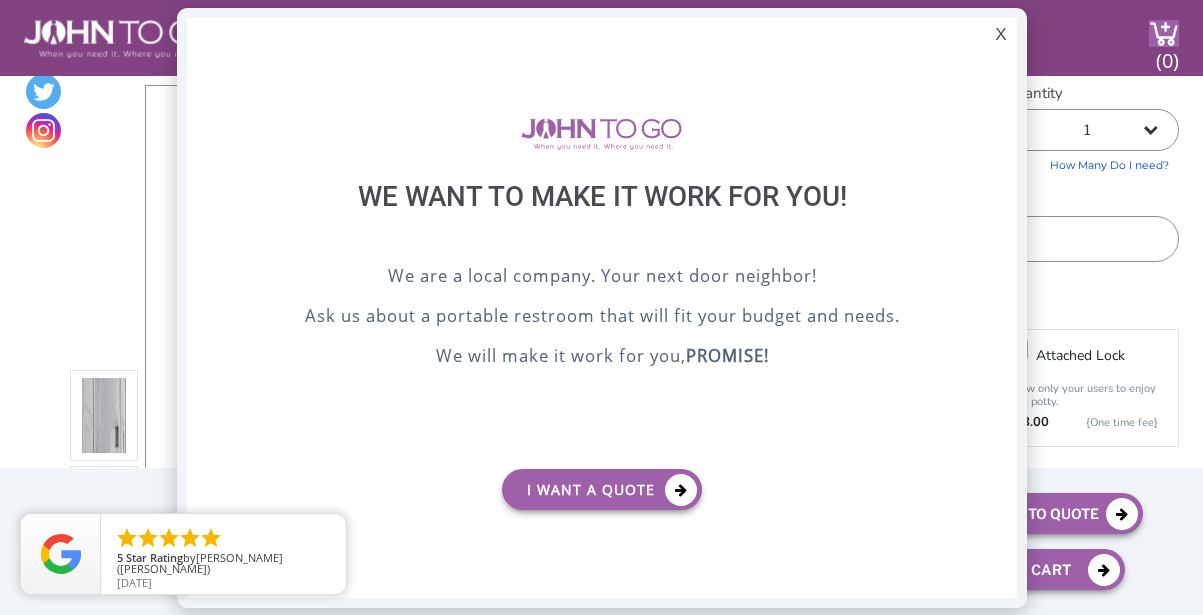 scroll, scrollTop: 0, scrollLeft: 0, axis: both 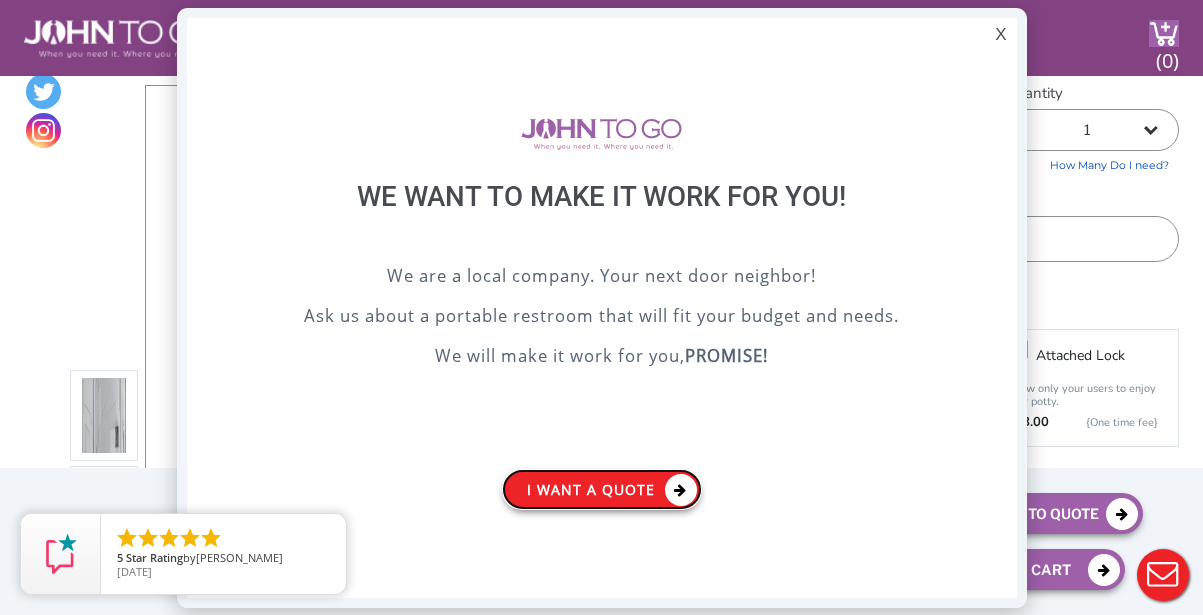 click on "I want a Quote" at bounding box center (602, 489) 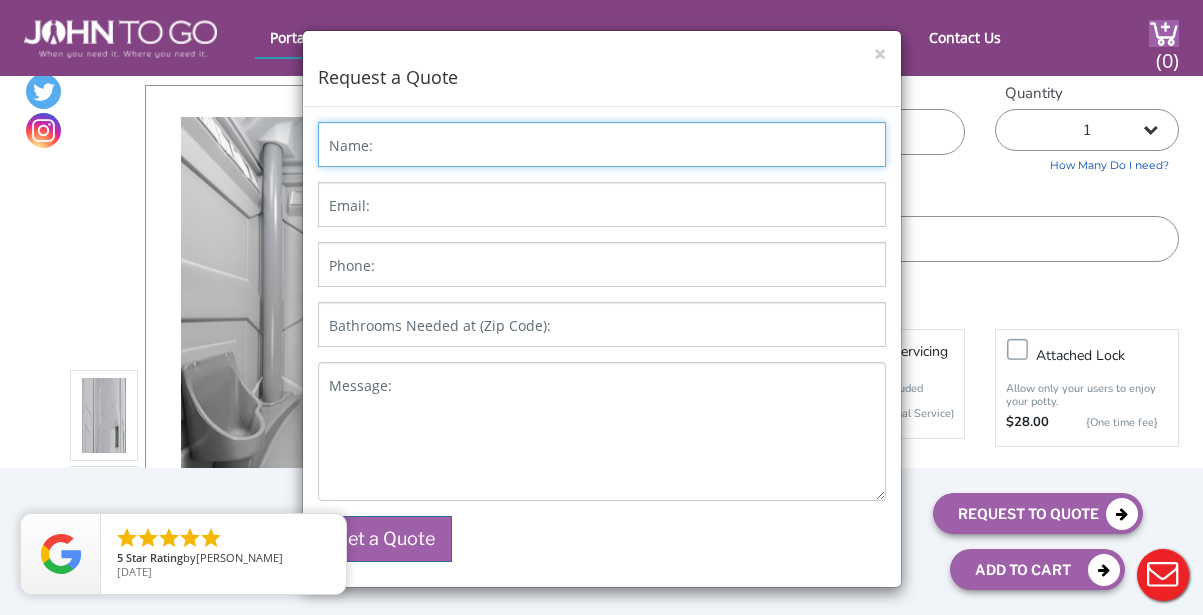 click on "Name:
Email:
Phone:
Bathrooms Needed at (Zip Code):
Message:
Get a Quote" at bounding box center (602, 342) 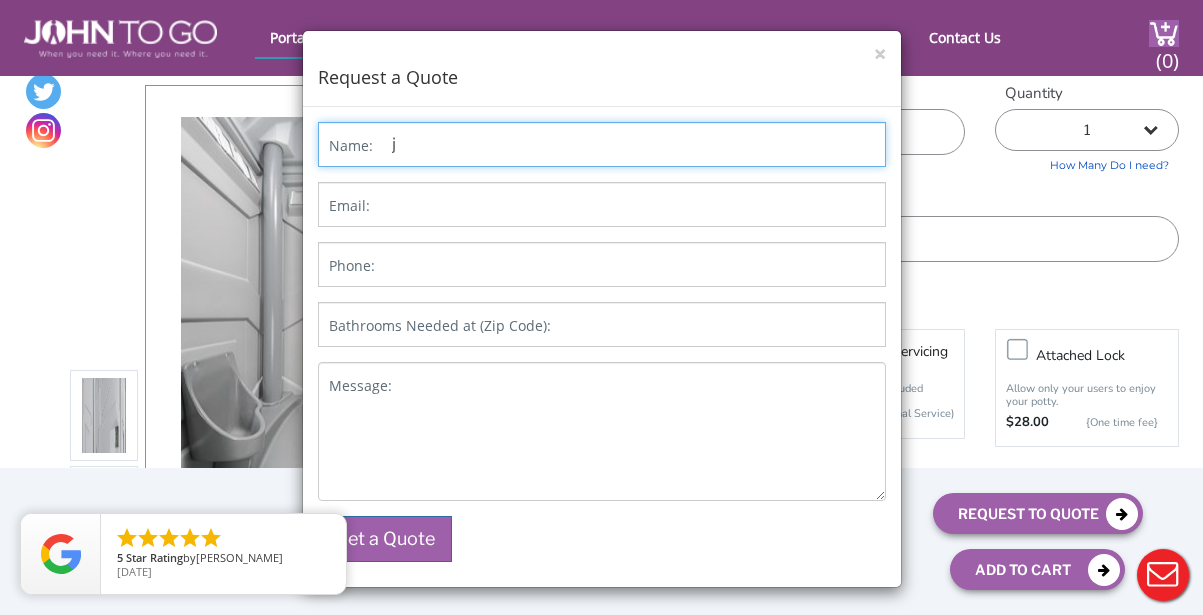 type on "[PERSON_NAME]" 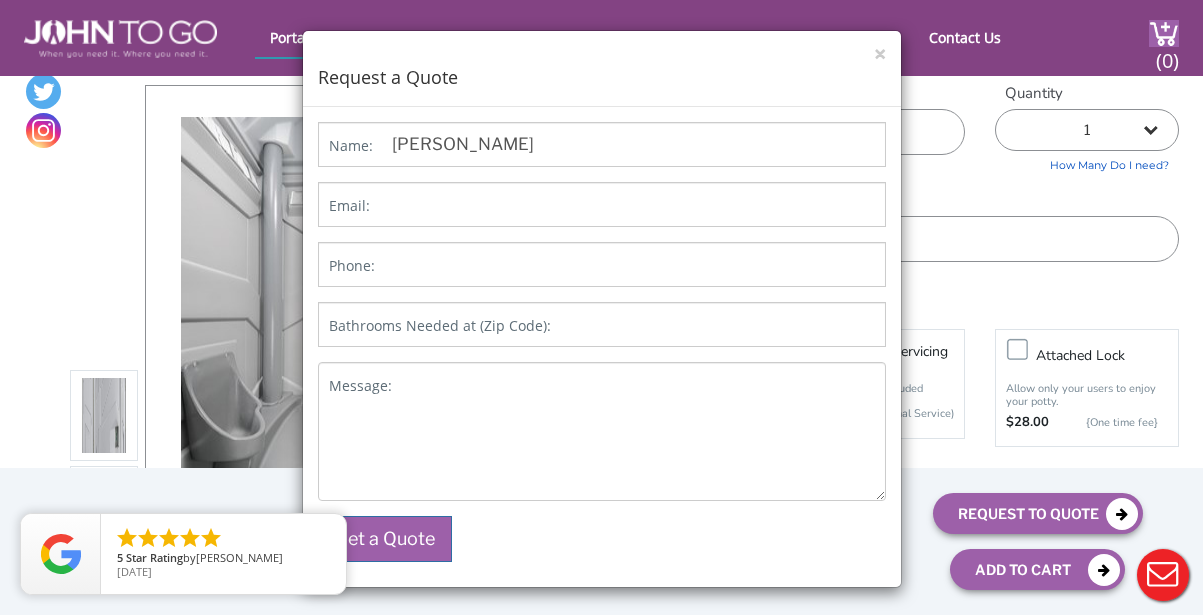 type on "[PERSON_NAME][EMAIL_ADDRESS][PERSON_NAME][DOMAIN_NAME]" 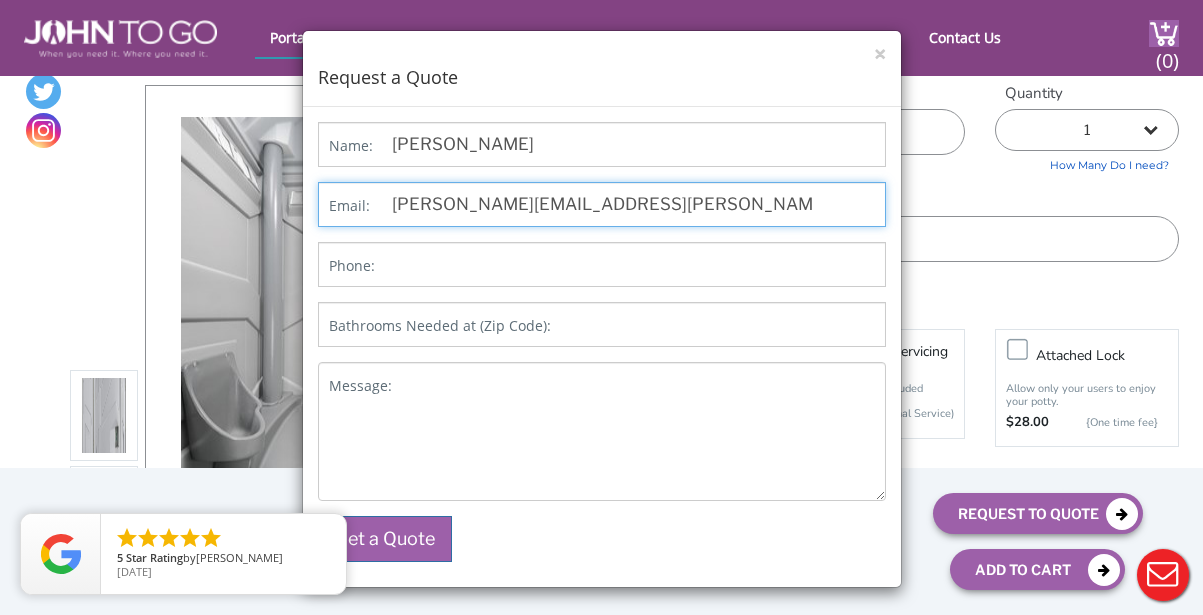type on "9734496344" 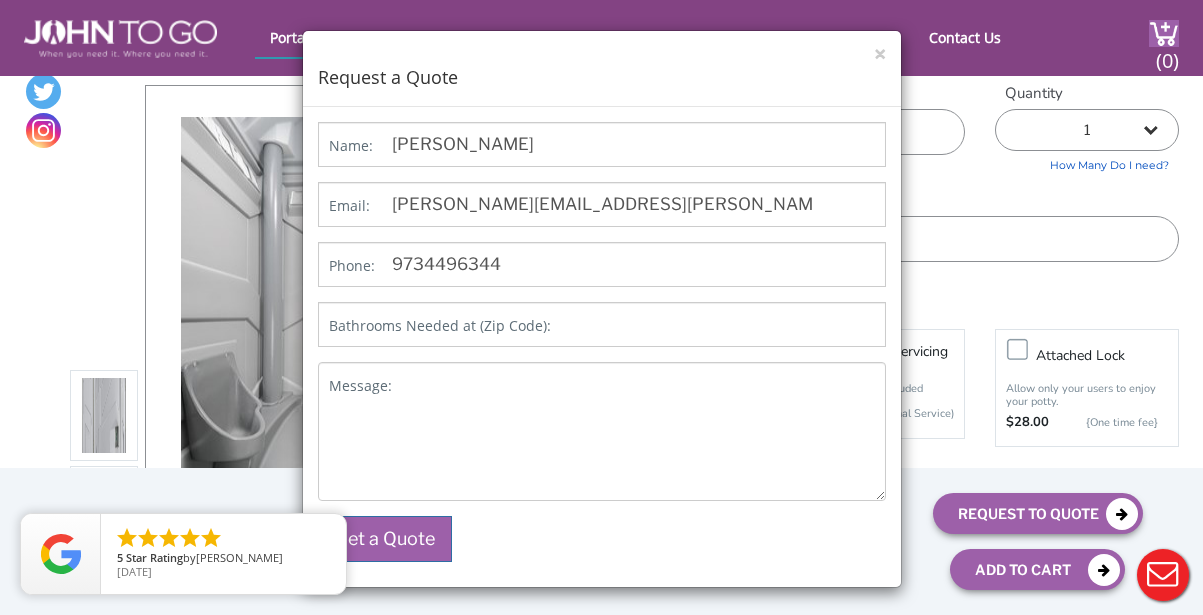 type on "07003-4104" 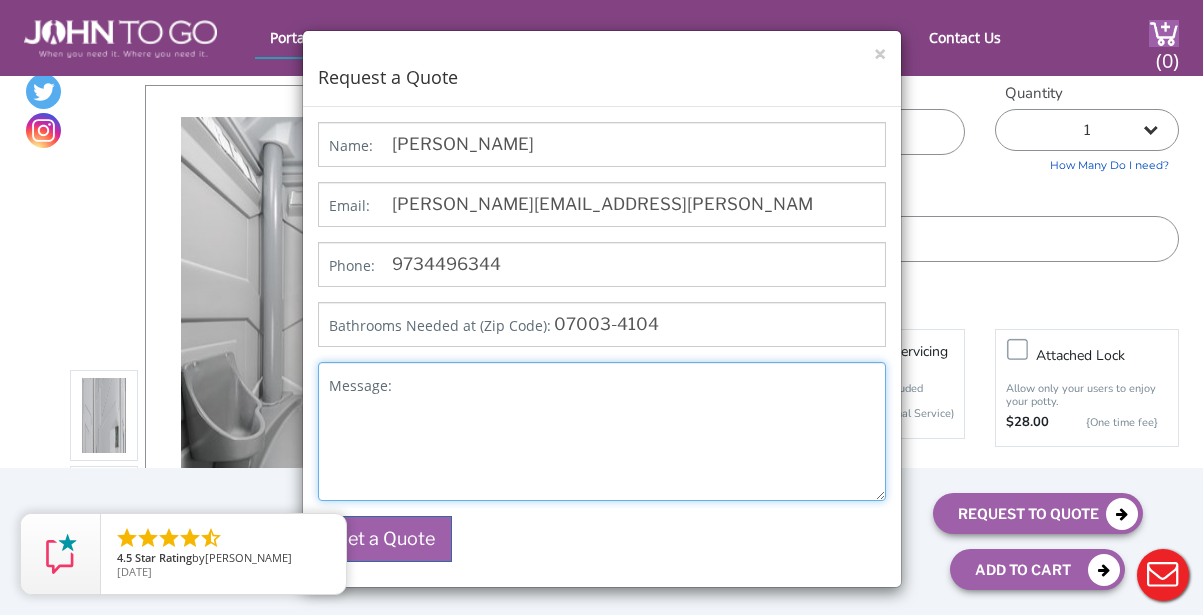 click on "Message:" at bounding box center (602, 431) 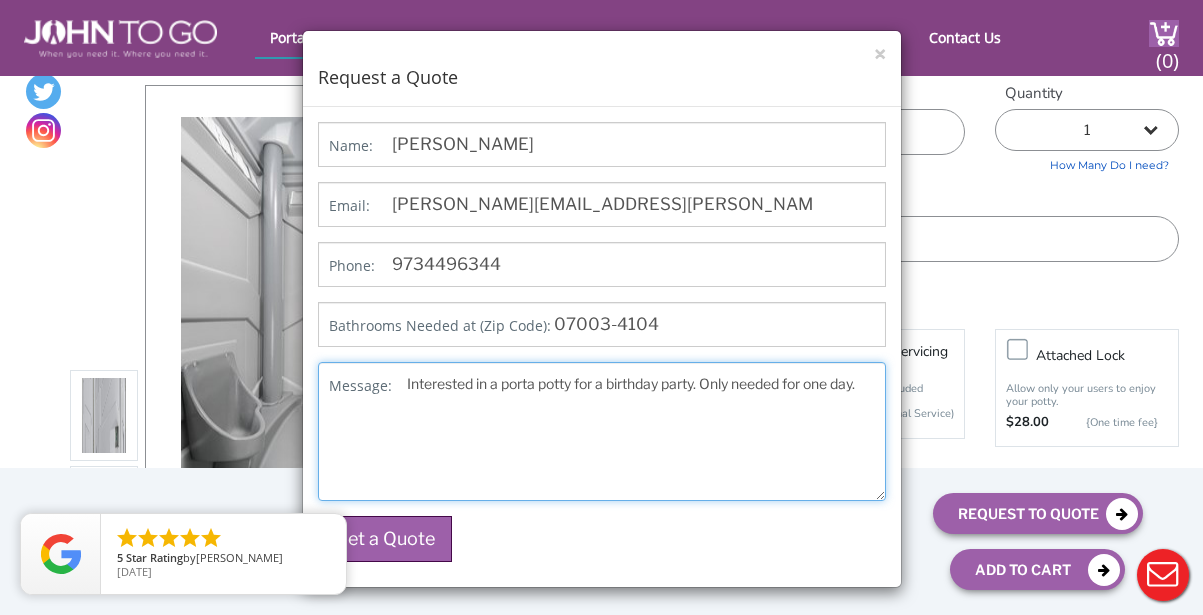 type on "Interested in a porta potty for a birthday party. Only needed for one day." 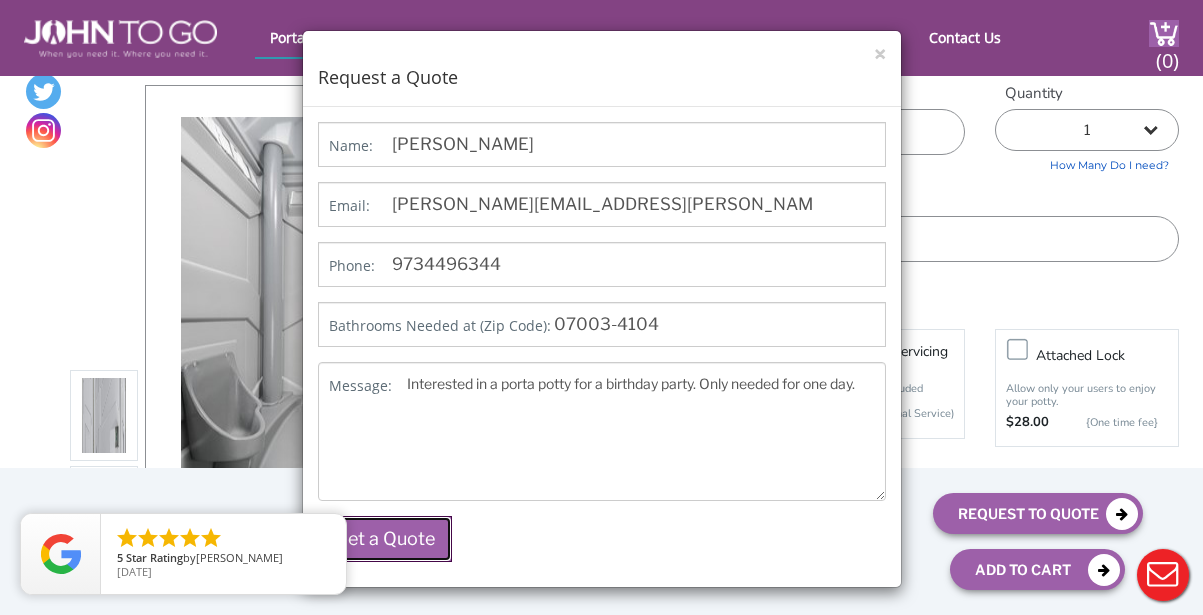 click on "Get a Quote" at bounding box center [385, 539] 